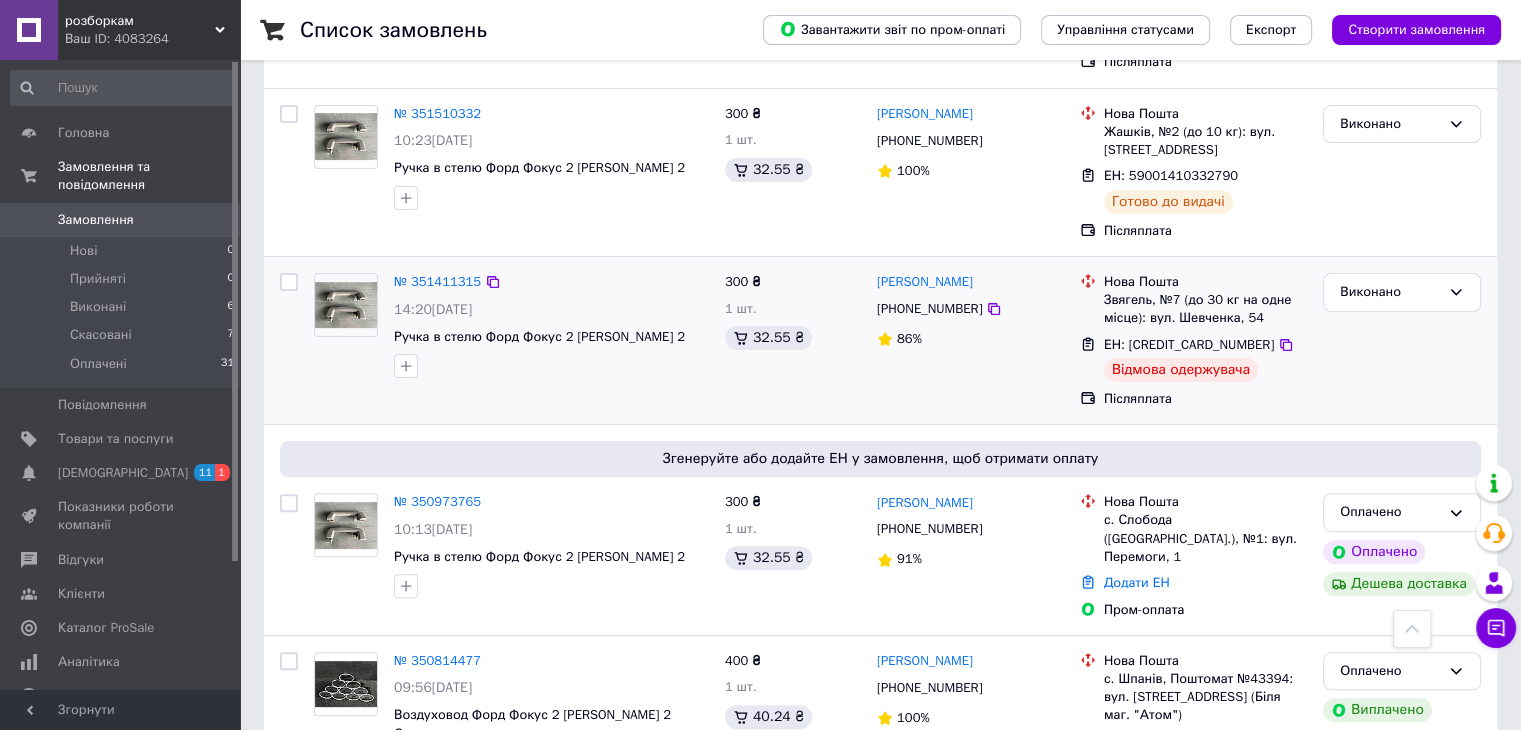 scroll, scrollTop: 400, scrollLeft: 0, axis: vertical 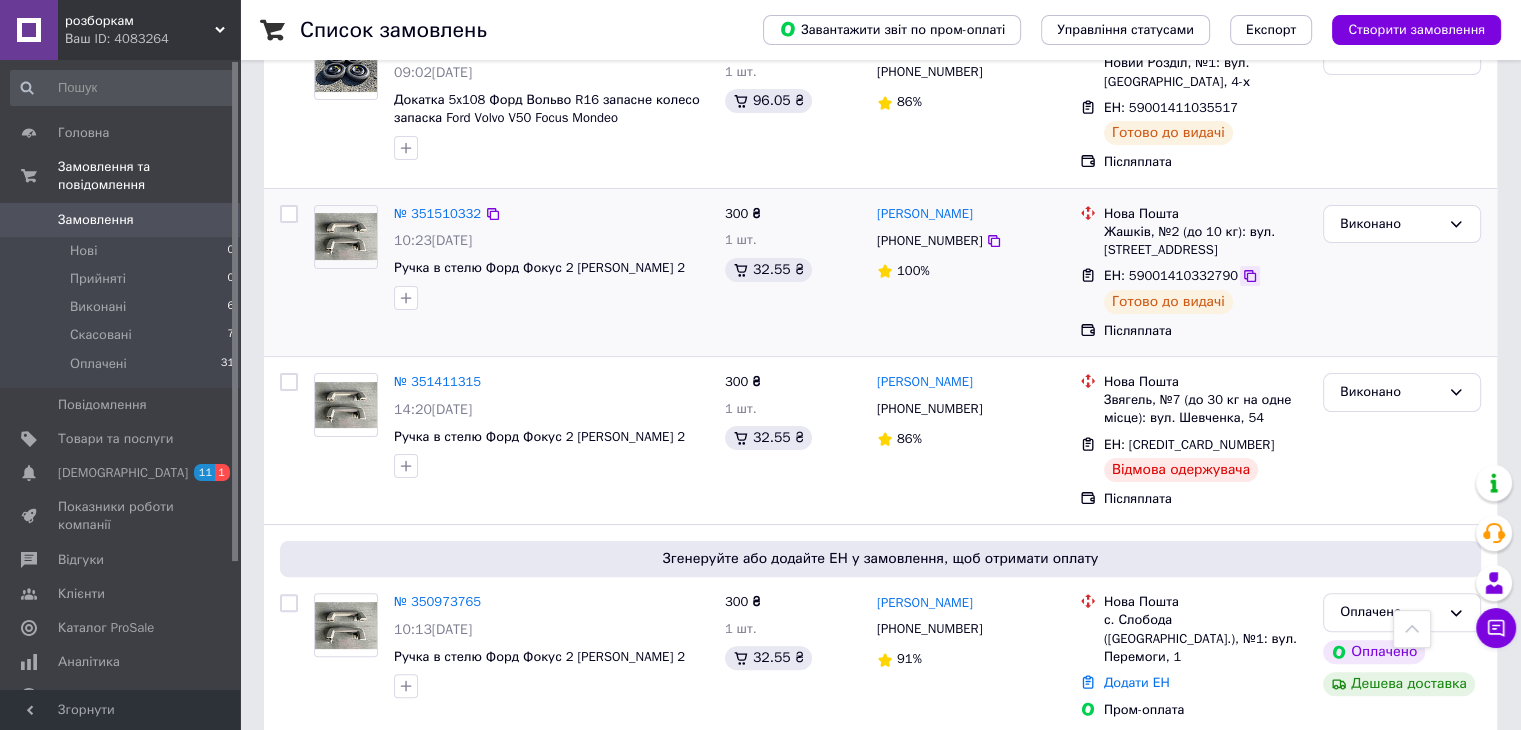 click 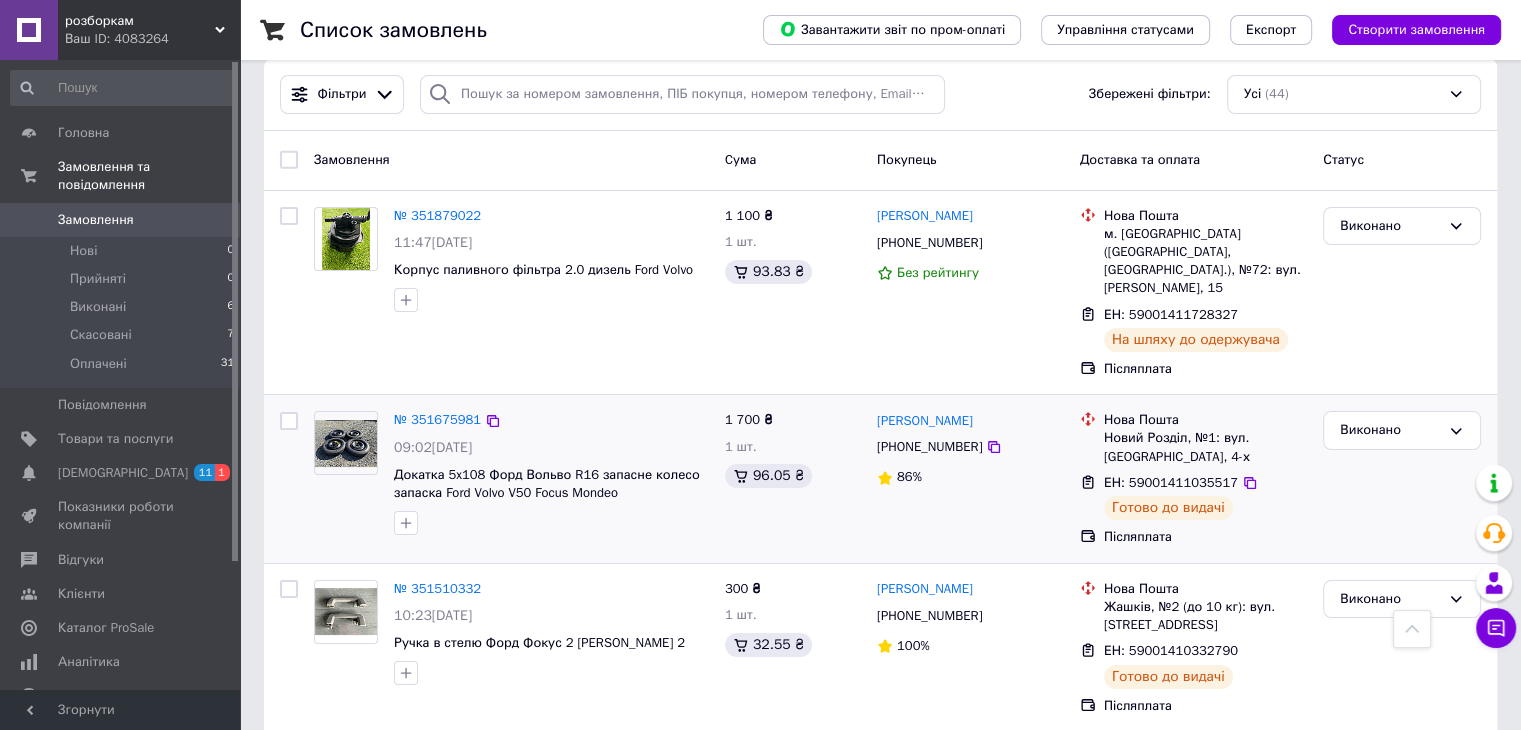 scroll, scrollTop: 0, scrollLeft: 0, axis: both 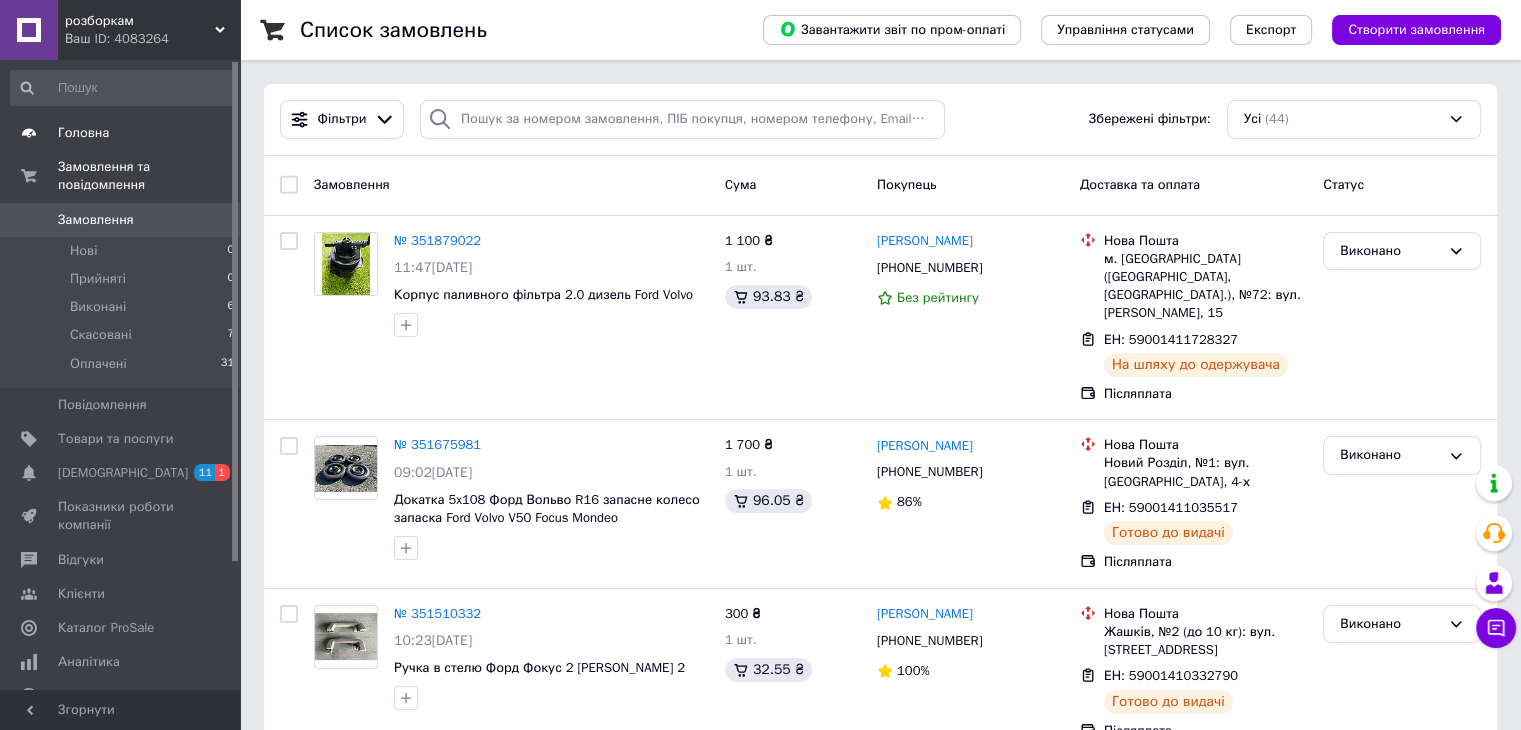 click on "Головна" at bounding box center (83, 133) 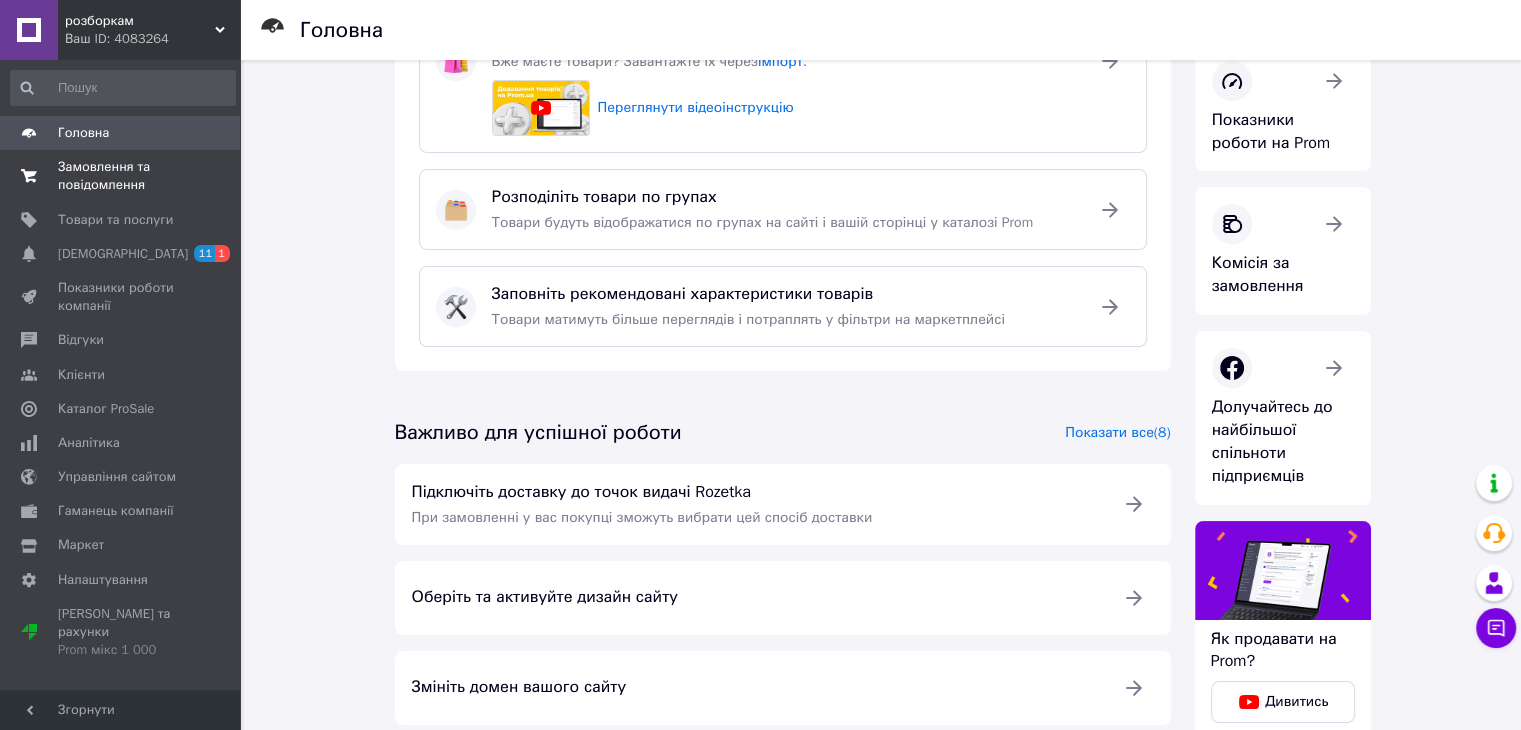 scroll, scrollTop: 0, scrollLeft: 0, axis: both 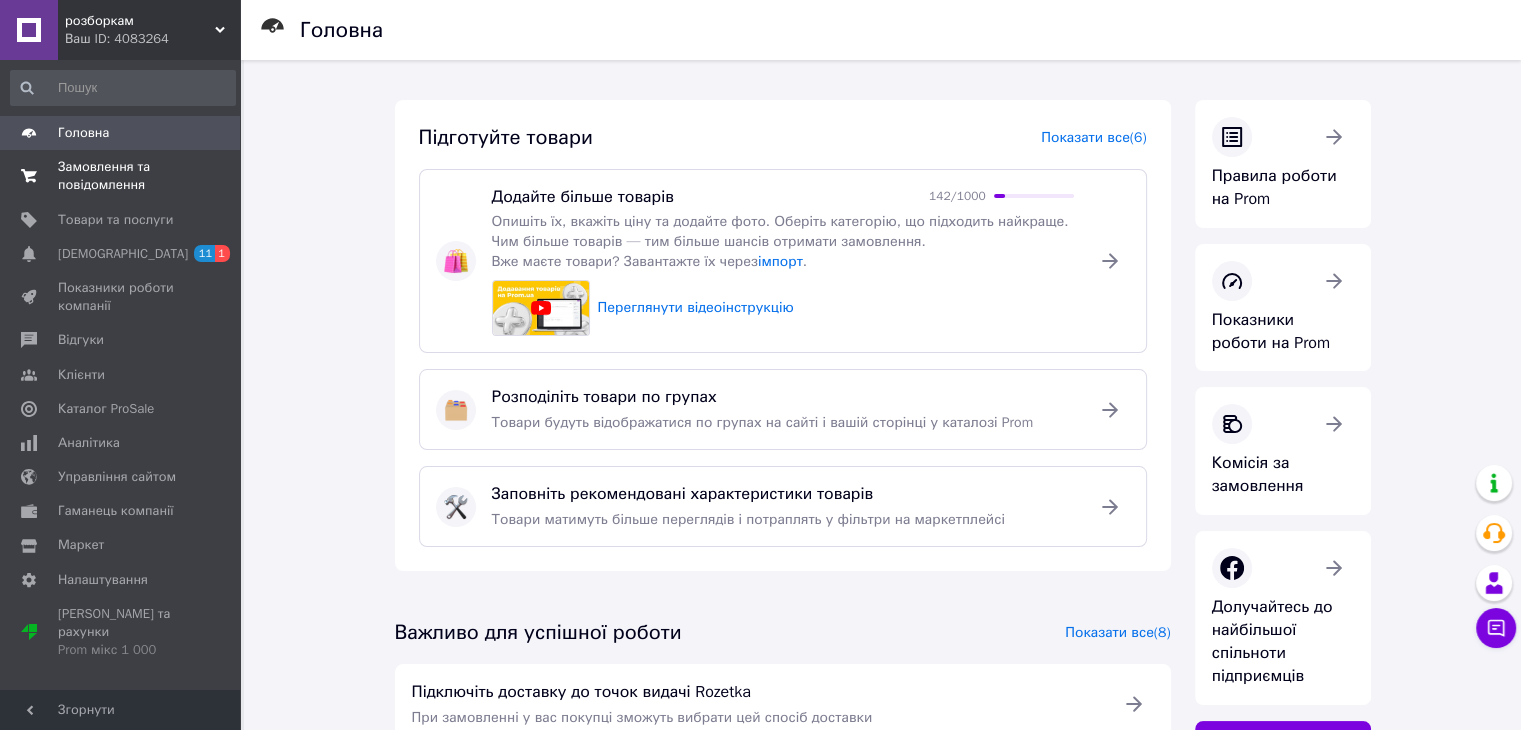 click on "Замовлення та повідомлення" at bounding box center [121, 176] 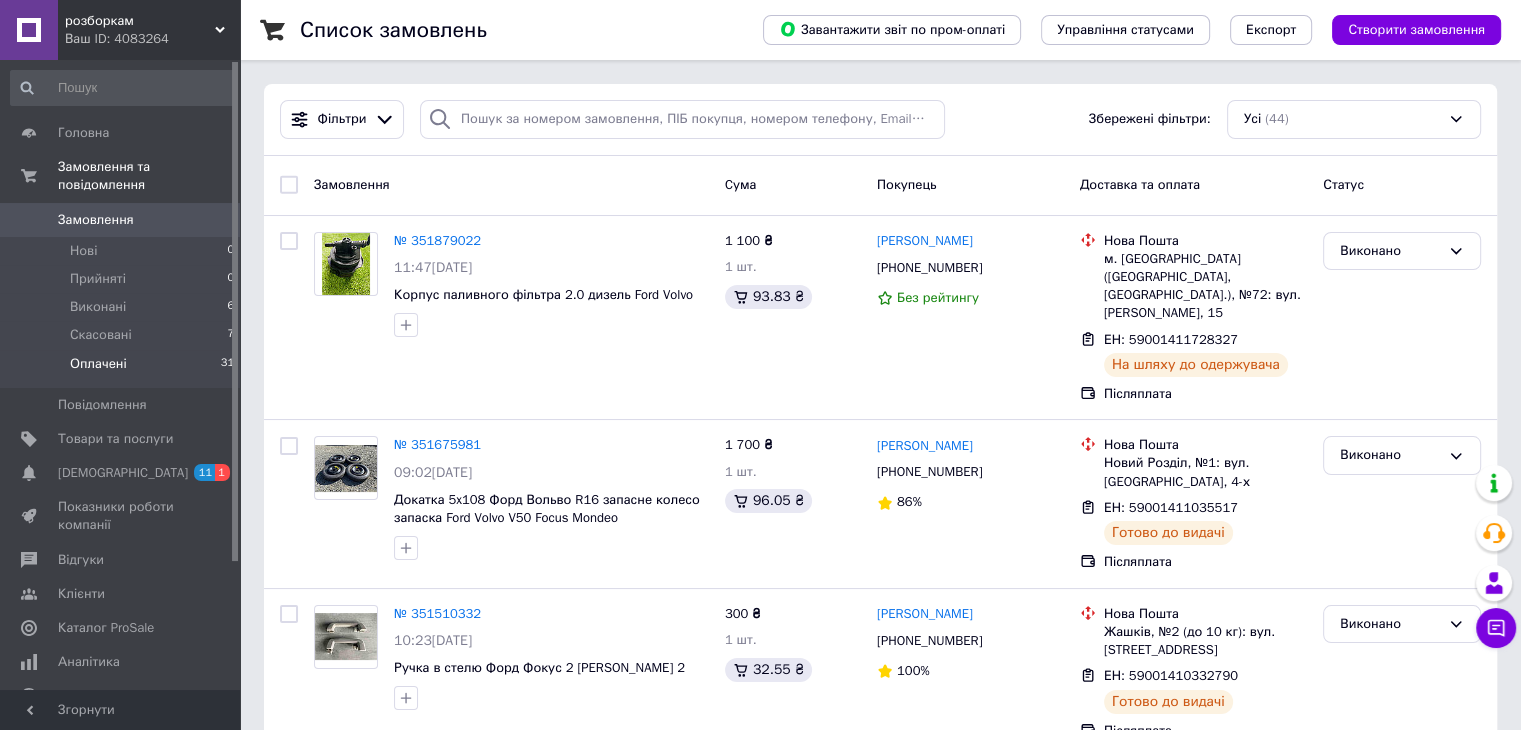 click on "Оплачені 31" at bounding box center (123, 369) 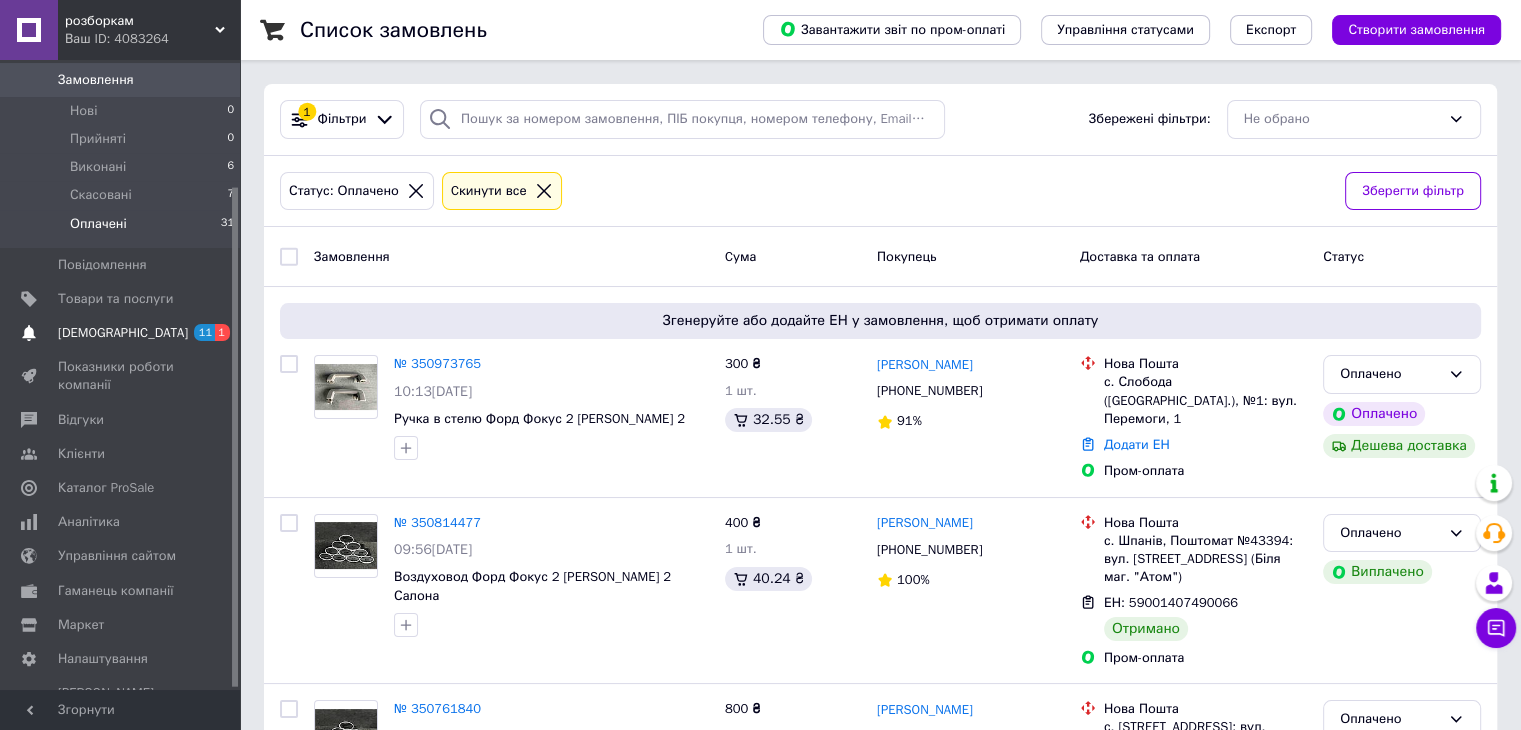 scroll, scrollTop: 160, scrollLeft: 0, axis: vertical 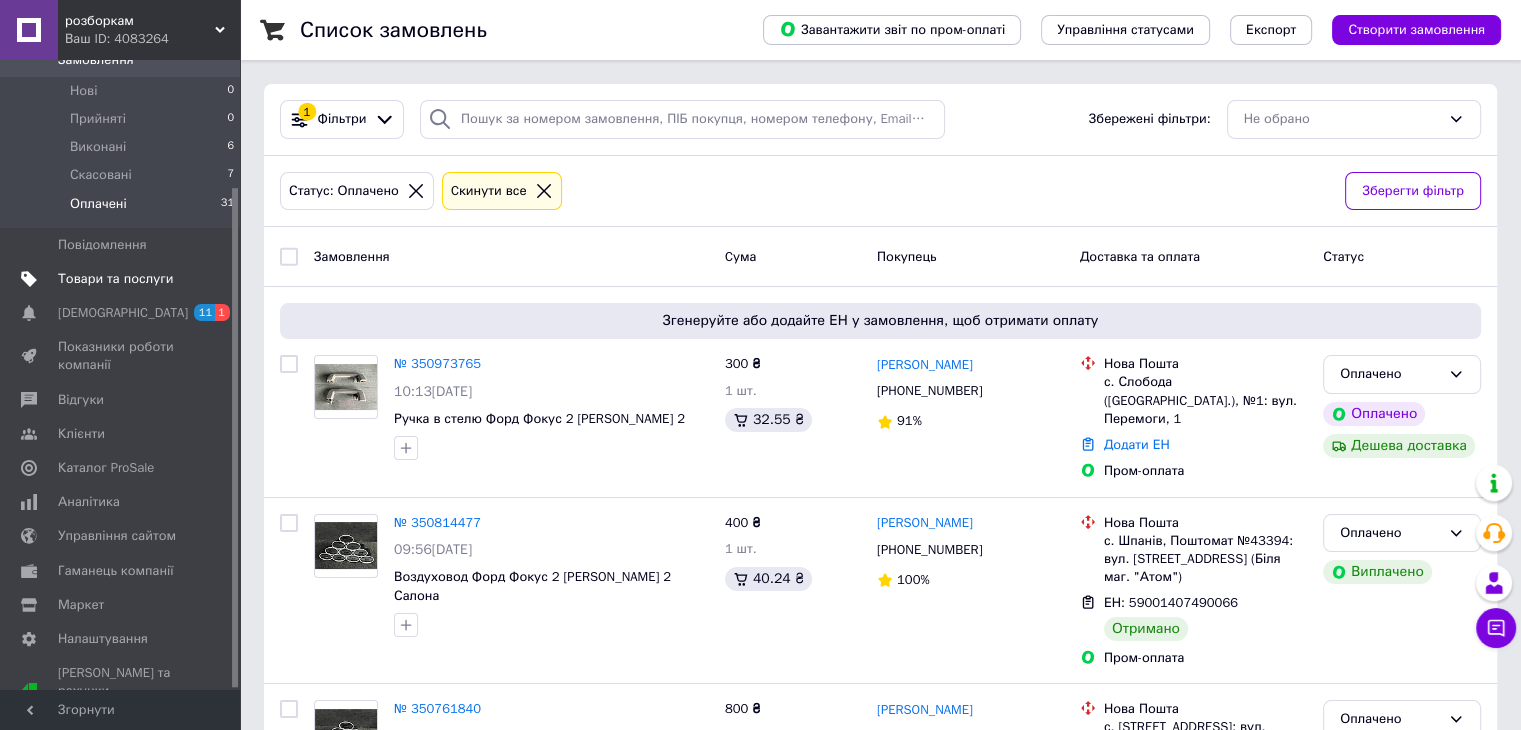 click on "Товари та послуги" at bounding box center (115, 279) 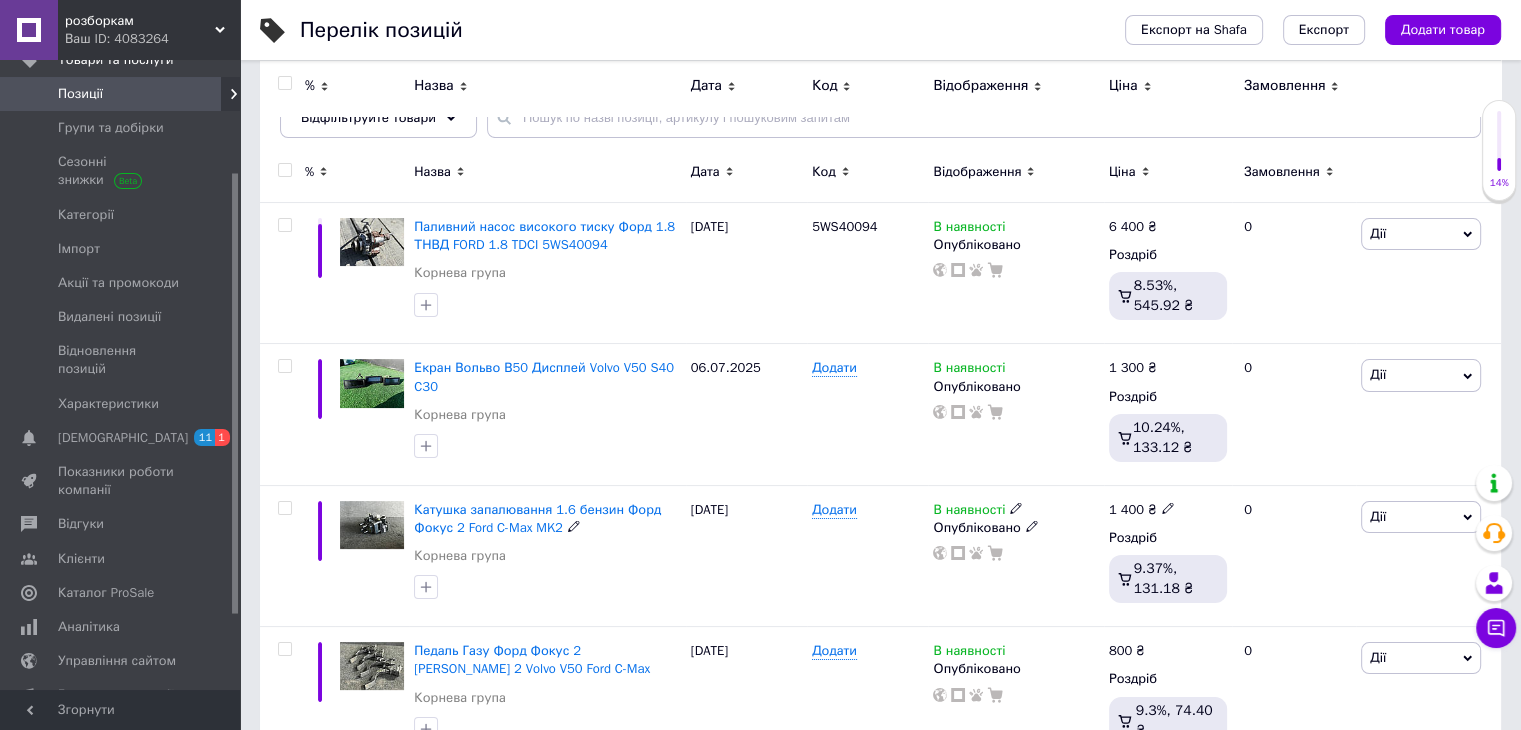 scroll, scrollTop: 0, scrollLeft: 0, axis: both 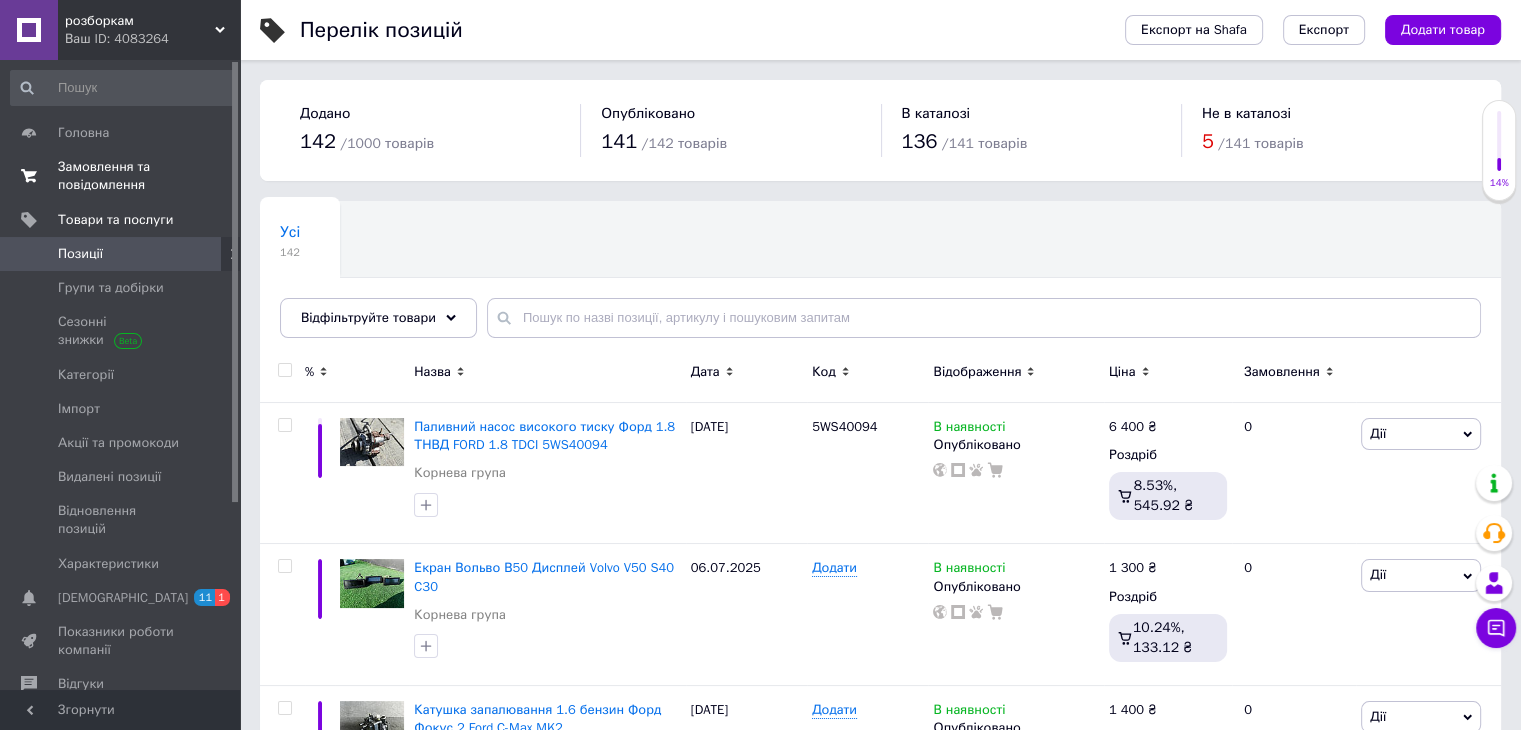click on "Замовлення та повідомлення 0 0" at bounding box center [123, 176] 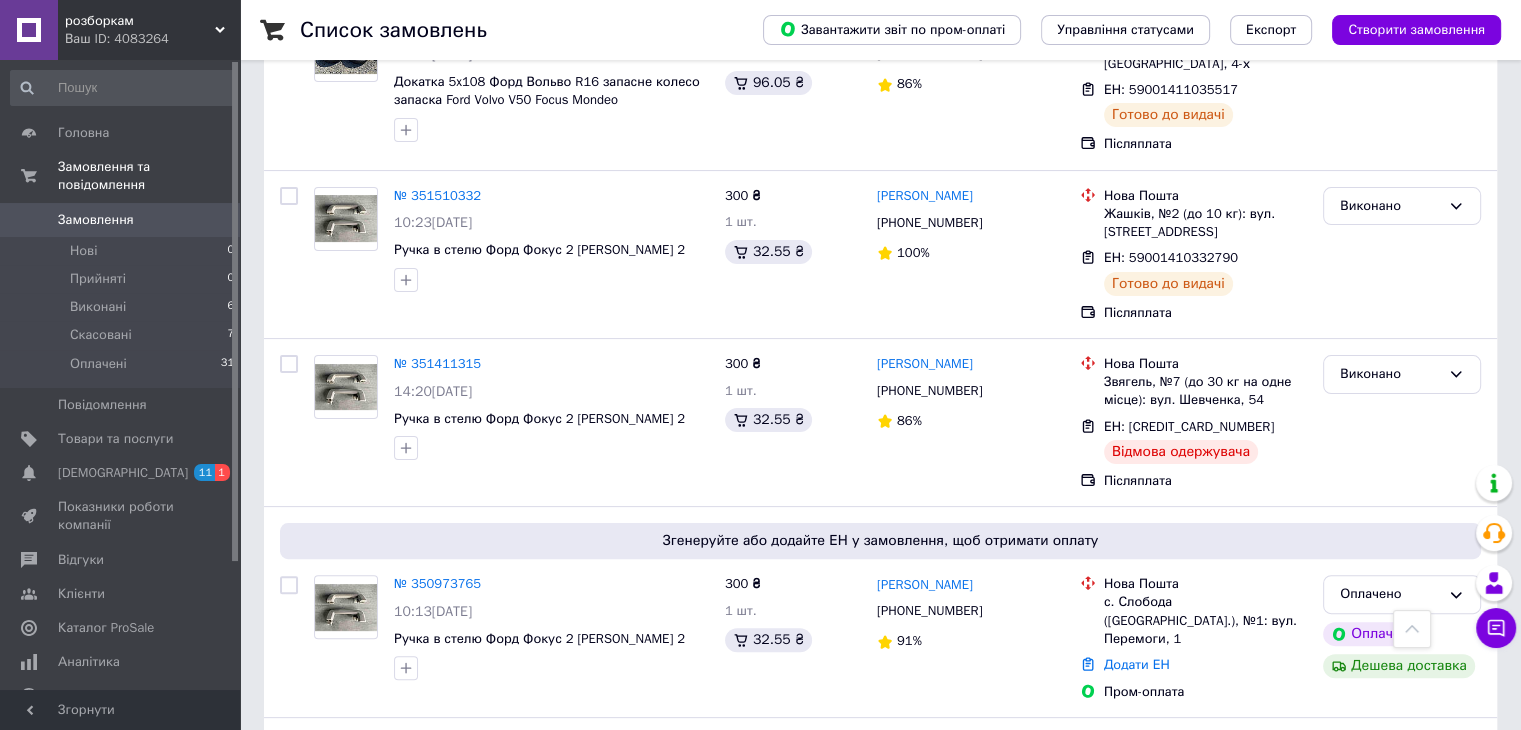 scroll, scrollTop: 0, scrollLeft: 0, axis: both 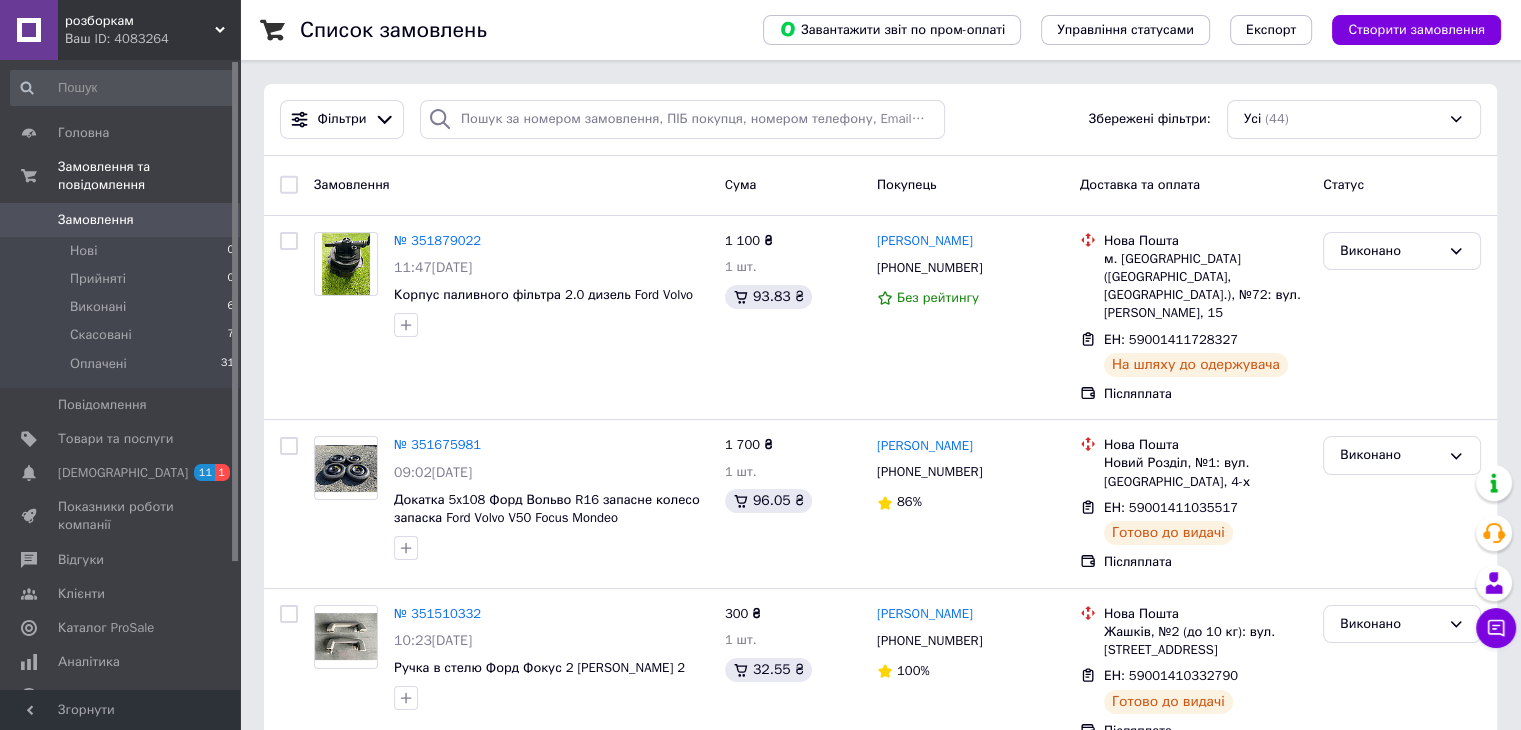 click on "Замовлення 0" at bounding box center [123, 220] 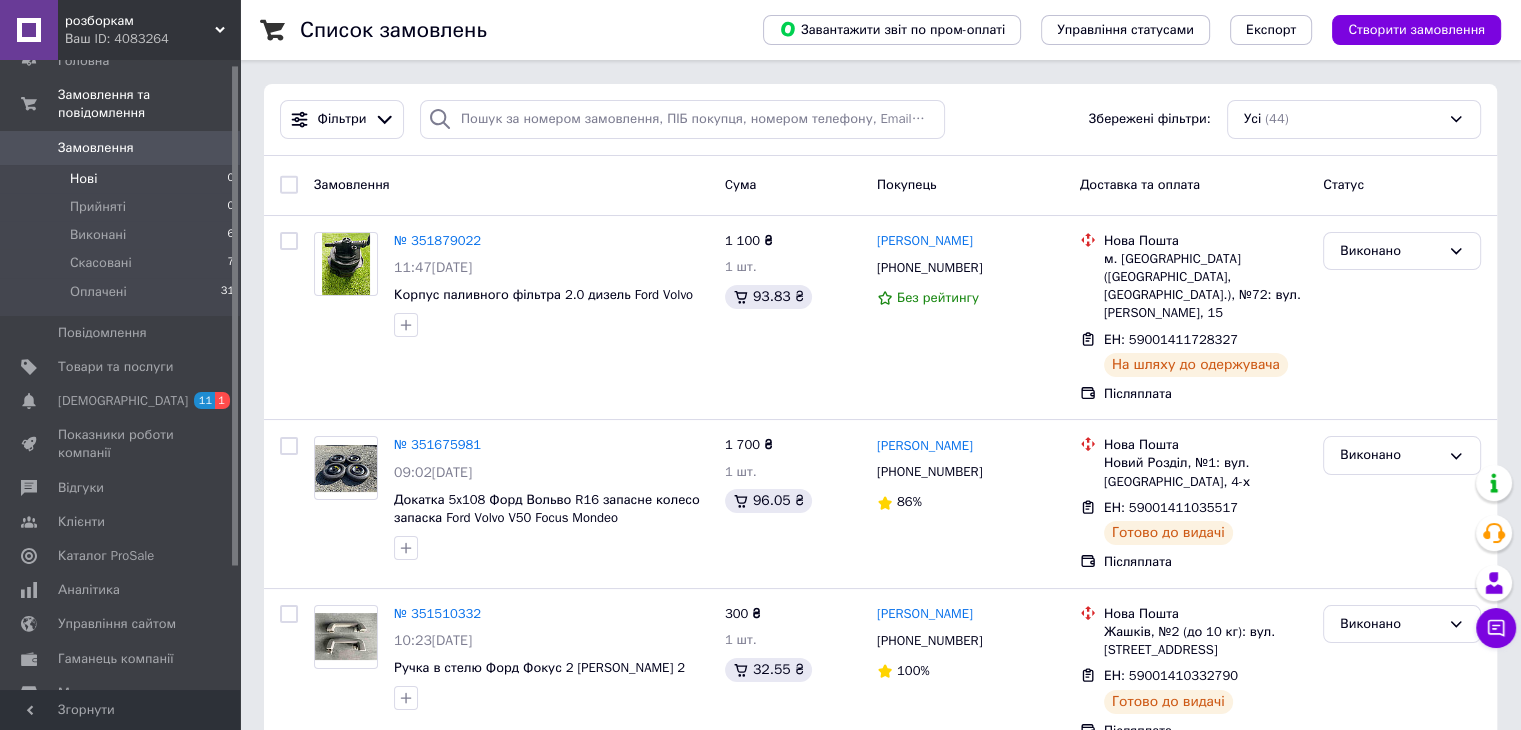 scroll, scrollTop: 0, scrollLeft: 0, axis: both 